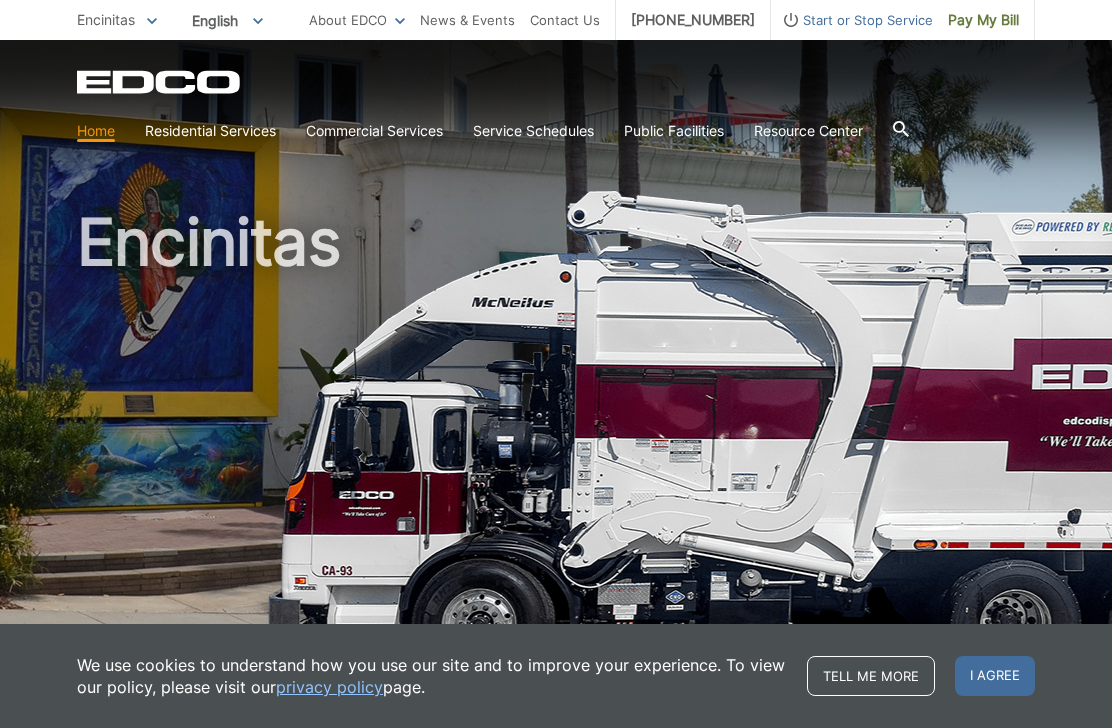 scroll, scrollTop: 0, scrollLeft: 0, axis: both 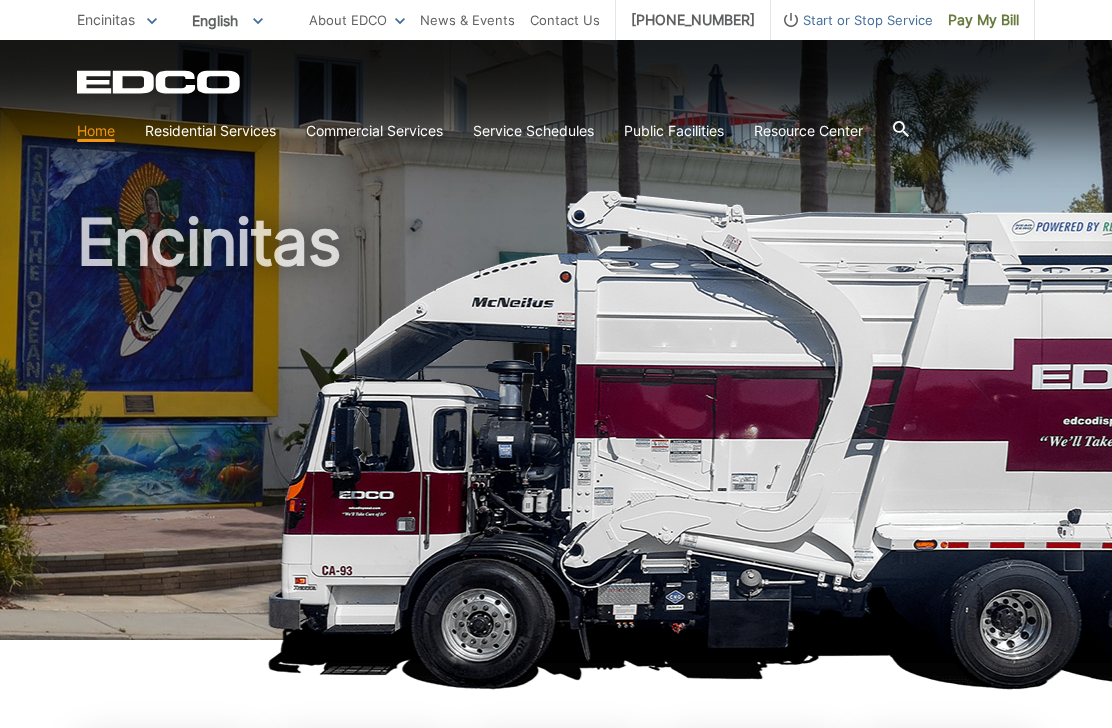 click 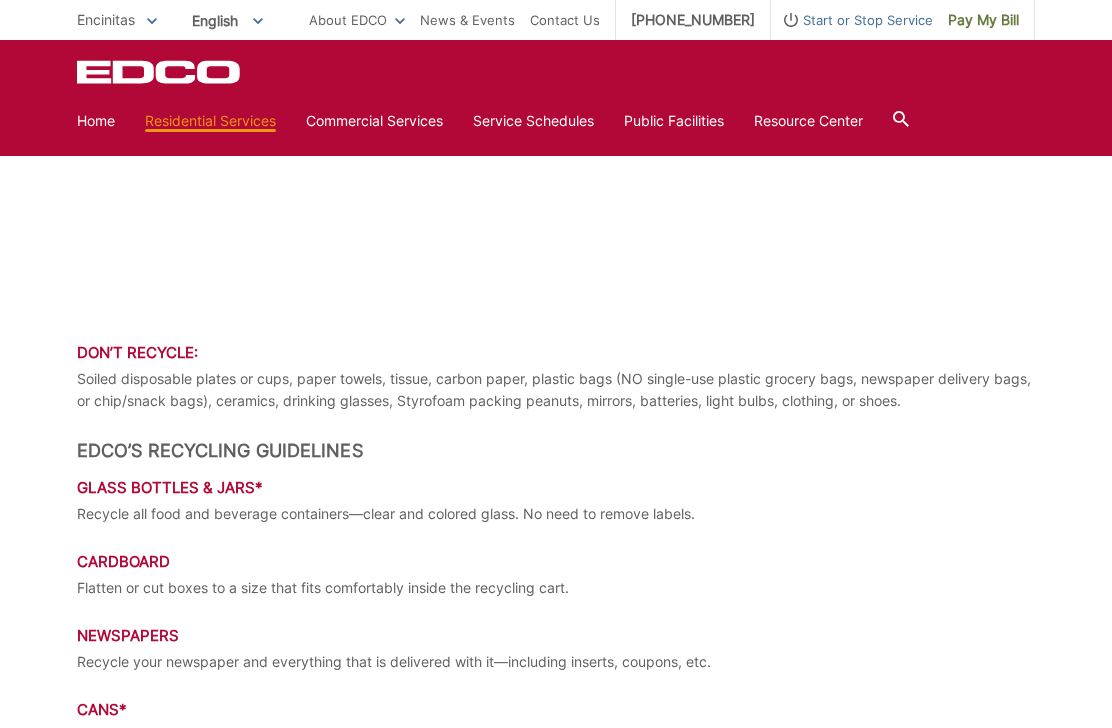 scroll, scrollTop: 1386, scrollLeft: 0, axis: vertical 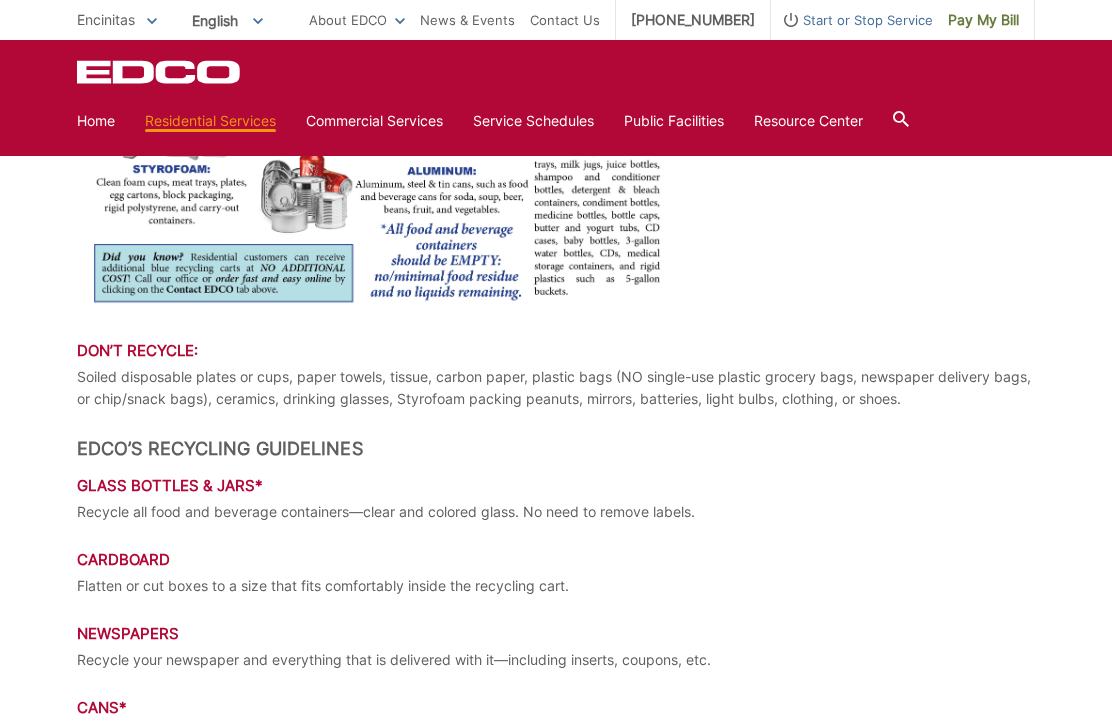 click on "Home
Residential Services
Curbside Pickup
Recycling
Organic Recycling
Trash
Household Hazardous Waste
Bulky Item Pickup
Dumpster Service
Temporary Dumpster
Roll-Off Boxes
Storage Containers
Apartments & Condos
Recycling
Organic Recycling
Trash
Commercial Services
Commercial Services
Recycling
Organic Recycling
Trash
Roll-Off Boxes
Forklift Maintenance
Construction & Demolition
Dumpsters
Roll-Off Boxes" at bounding box center [556, 121] 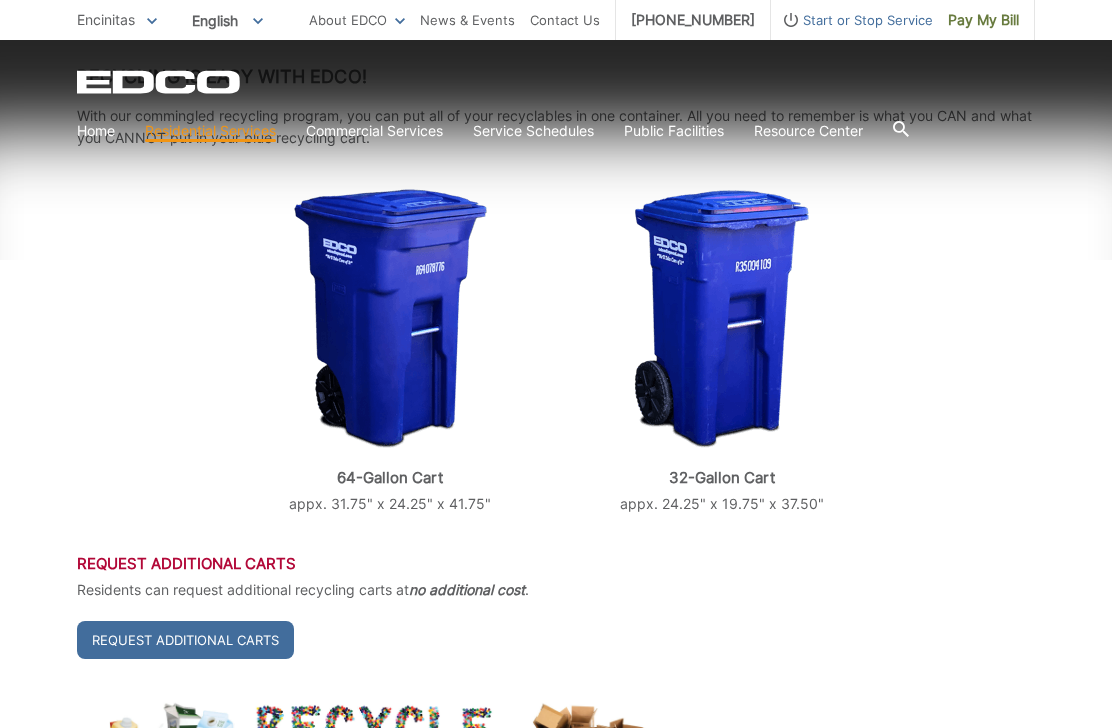 scroll, scrollTop: 476, scrollLeft: 0, axis: vertical 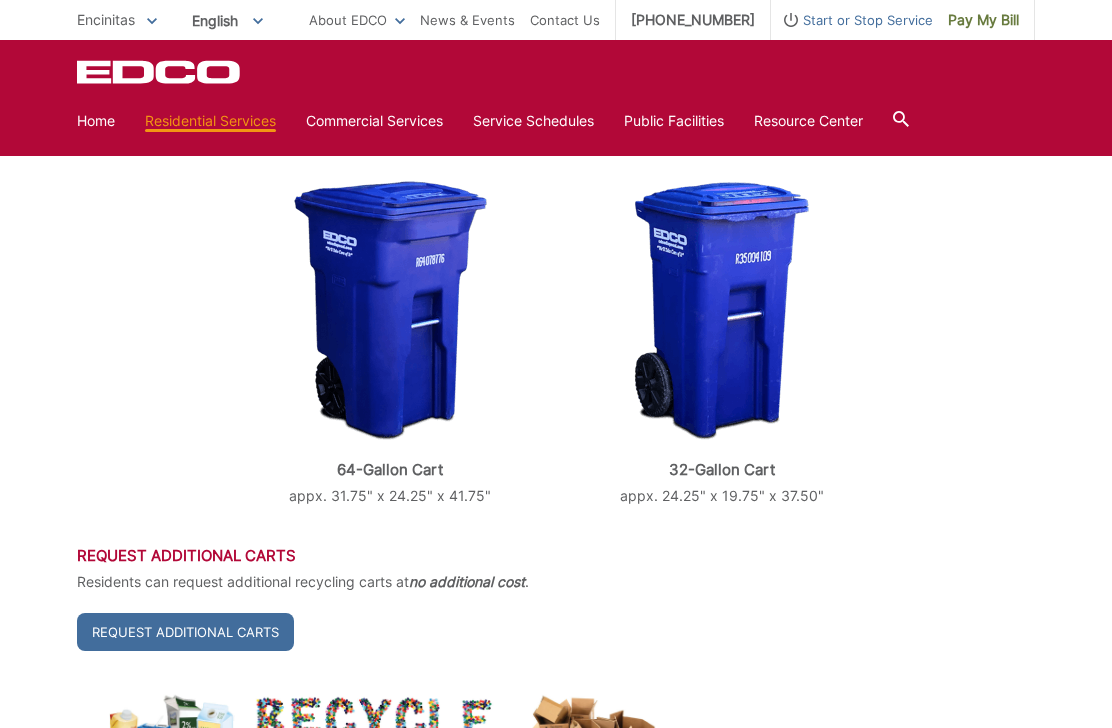 click on "Request Additional Carts" at bounding box center (185, 632) 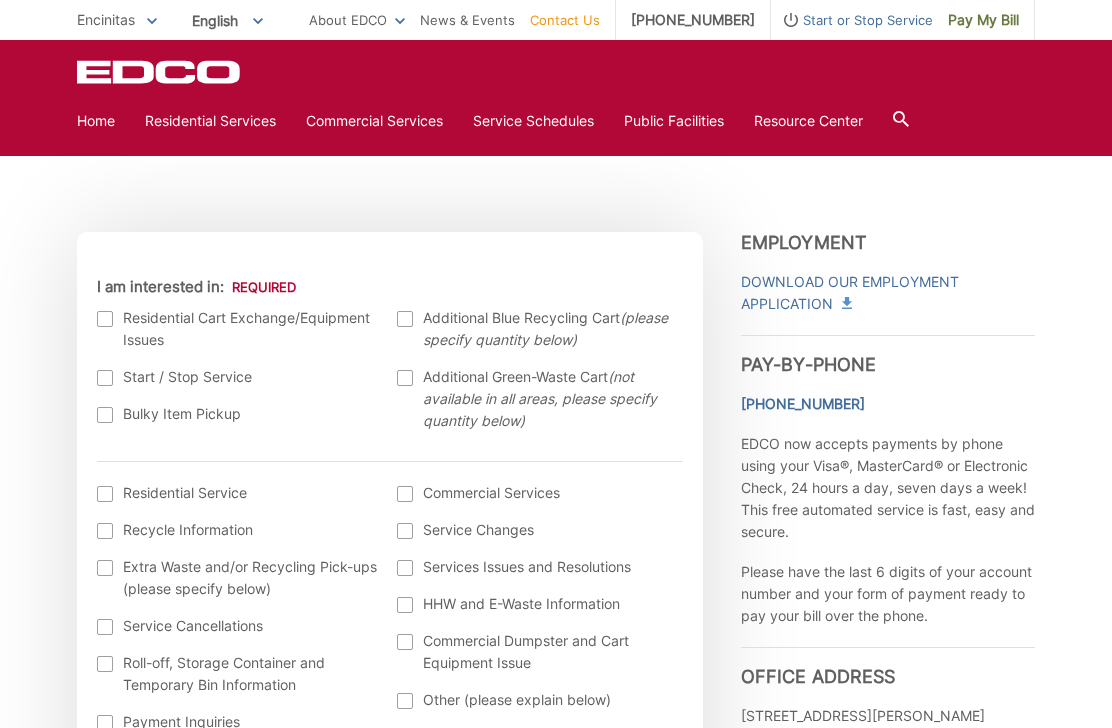 scroll, scrollTop: 534, scrollLeft: 0, axis: vertical 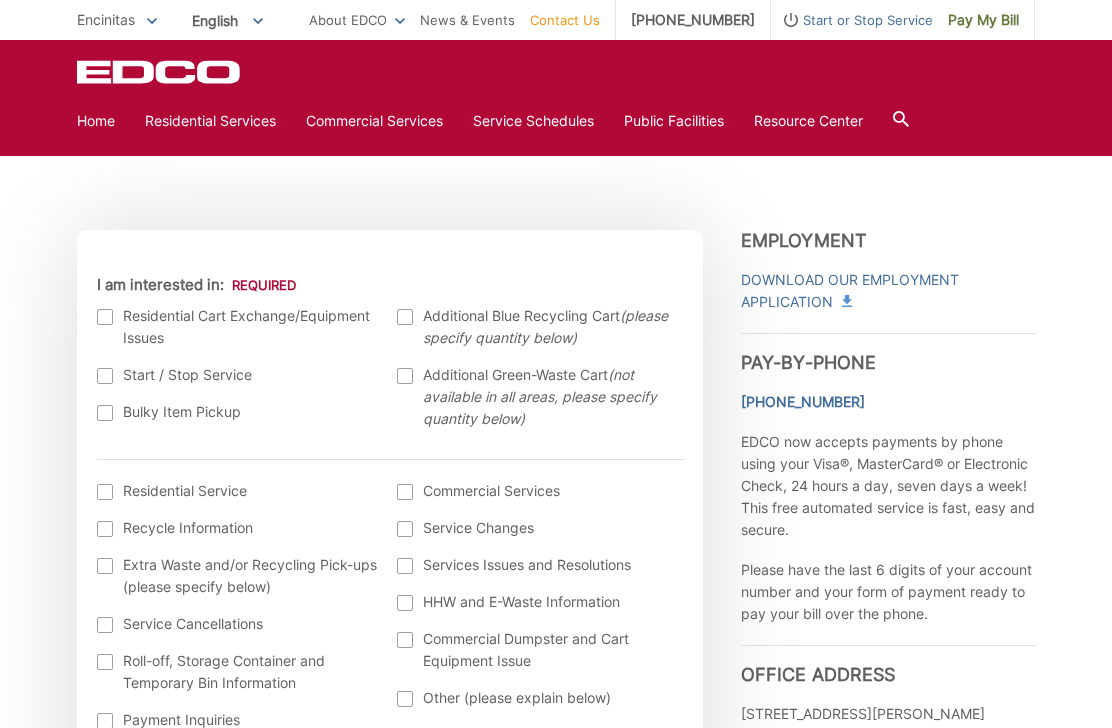 click at bounding box center [105, 317] 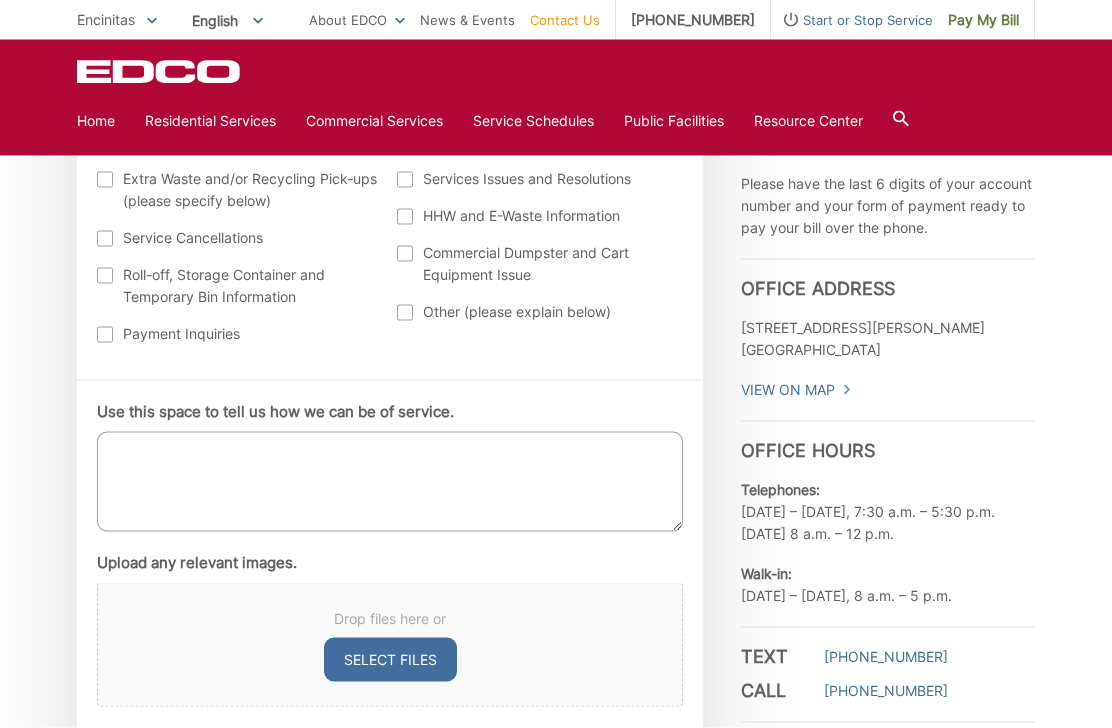 scroll, scrollTop: 903, scrollLeft: 0, axis: vertical 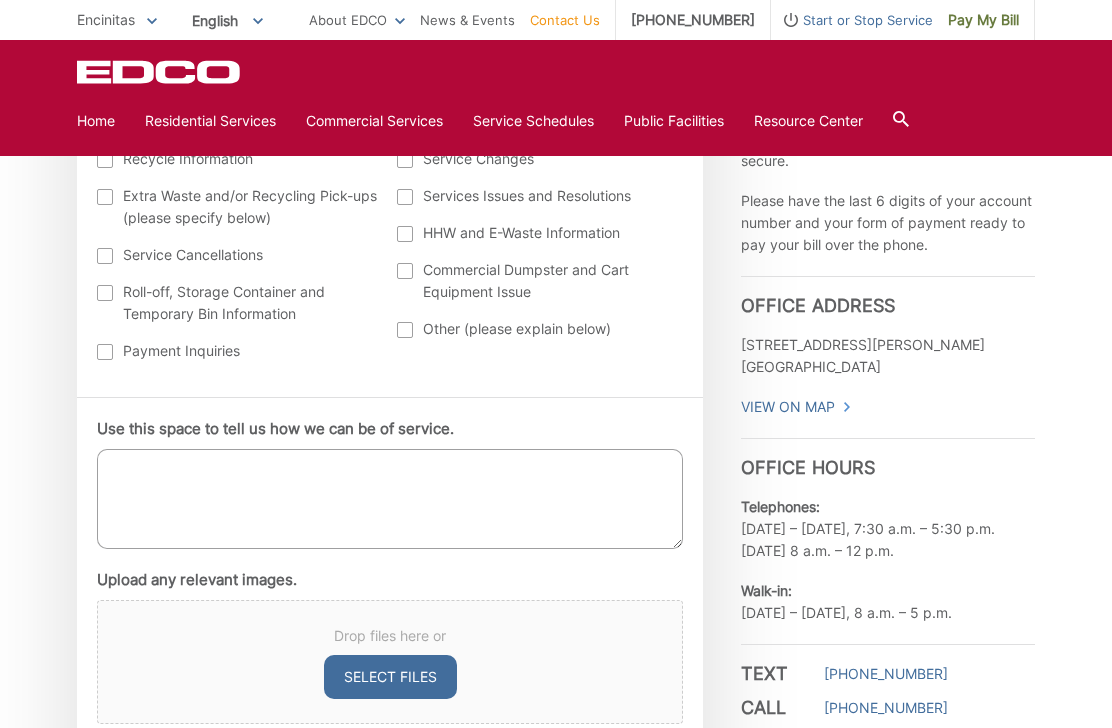 click on "Use this space to tell us how we can be of service." at bounding box center [390, 499] 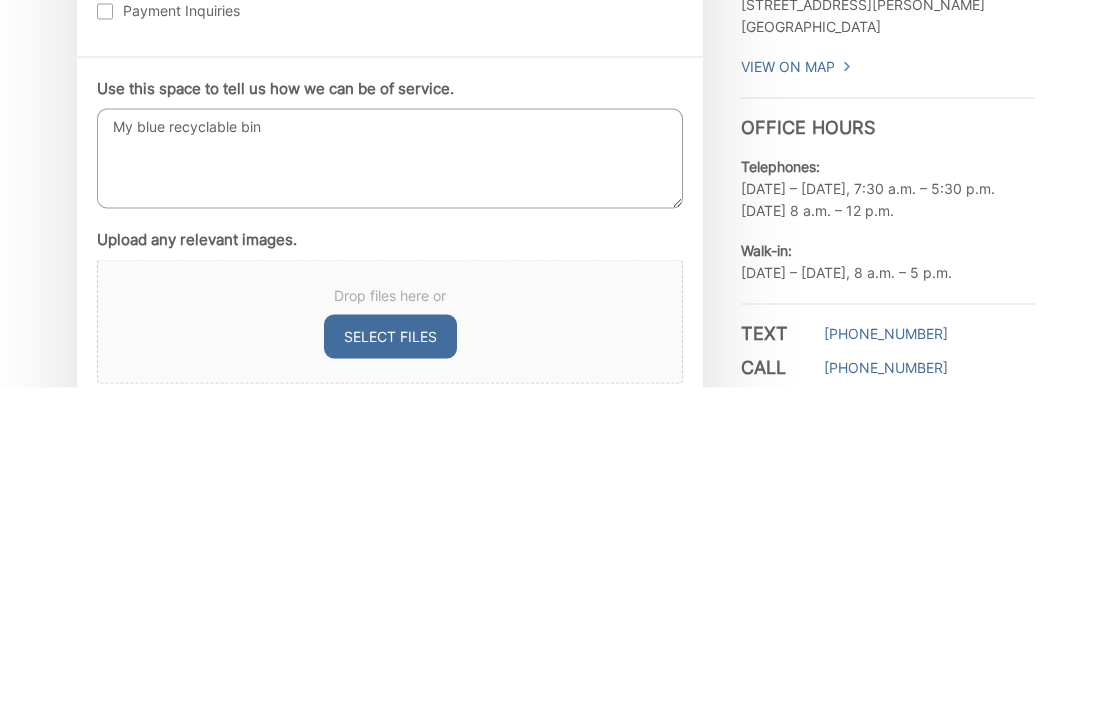 click on "My blue recyclable bin" at bounding box center [390, 499] 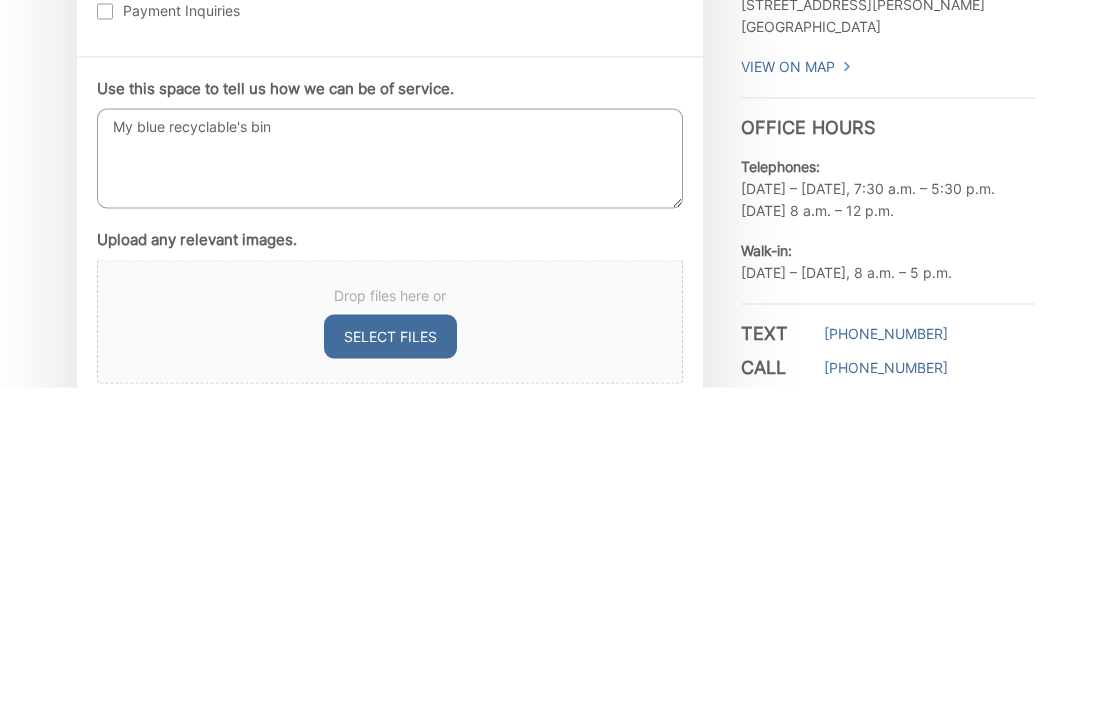 click on "My blue recyclable's bin" at bounding box center [390, 499] 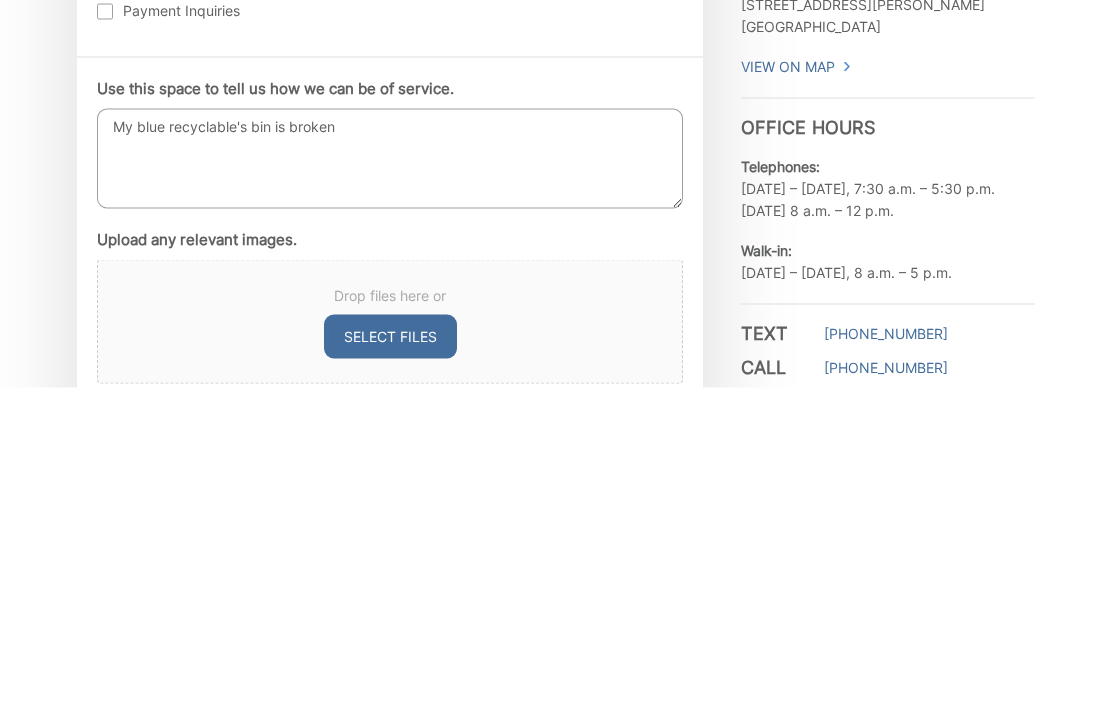 click on "My blue recyclable's bin is broken" at bounding box center [390, 499] 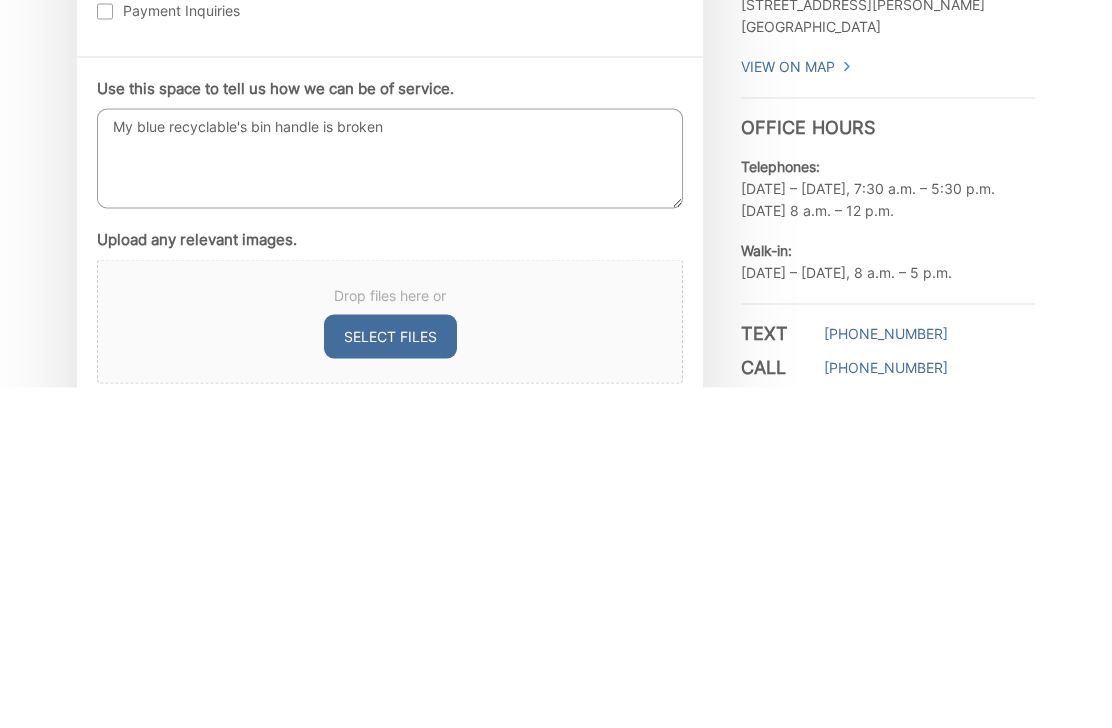 click on "My blue recyclable's bin handle is broken" at bounding box center (390, 499) 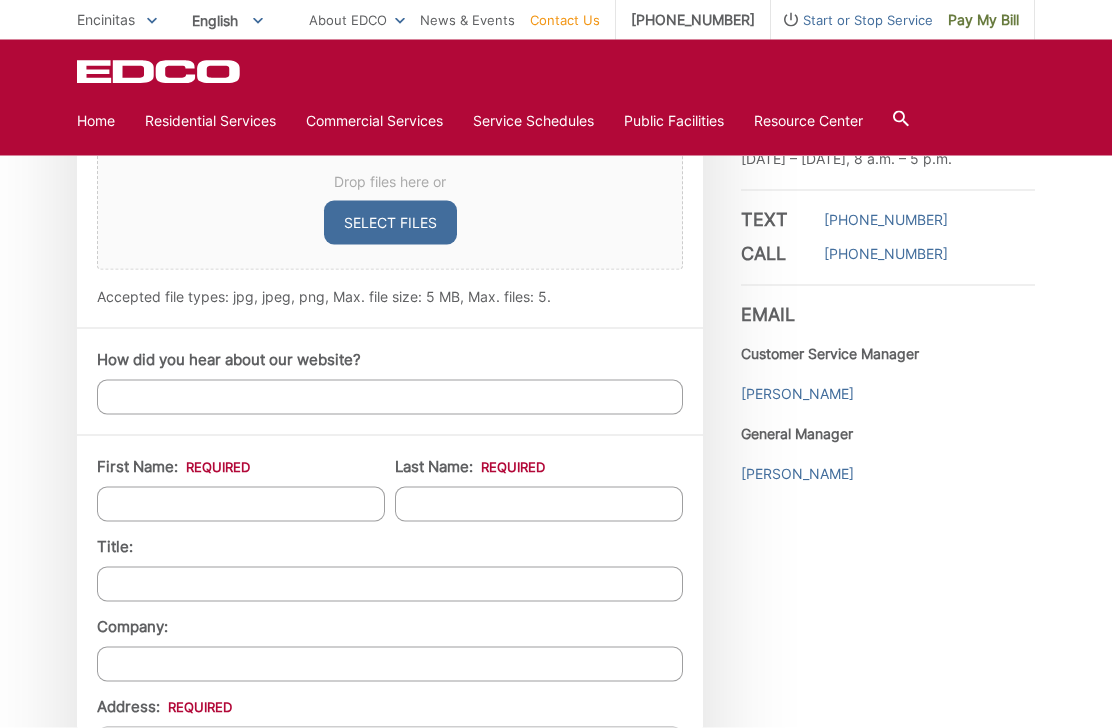 scroll, scrollTop: 1406, scrollLeft: 0, axis: vertical 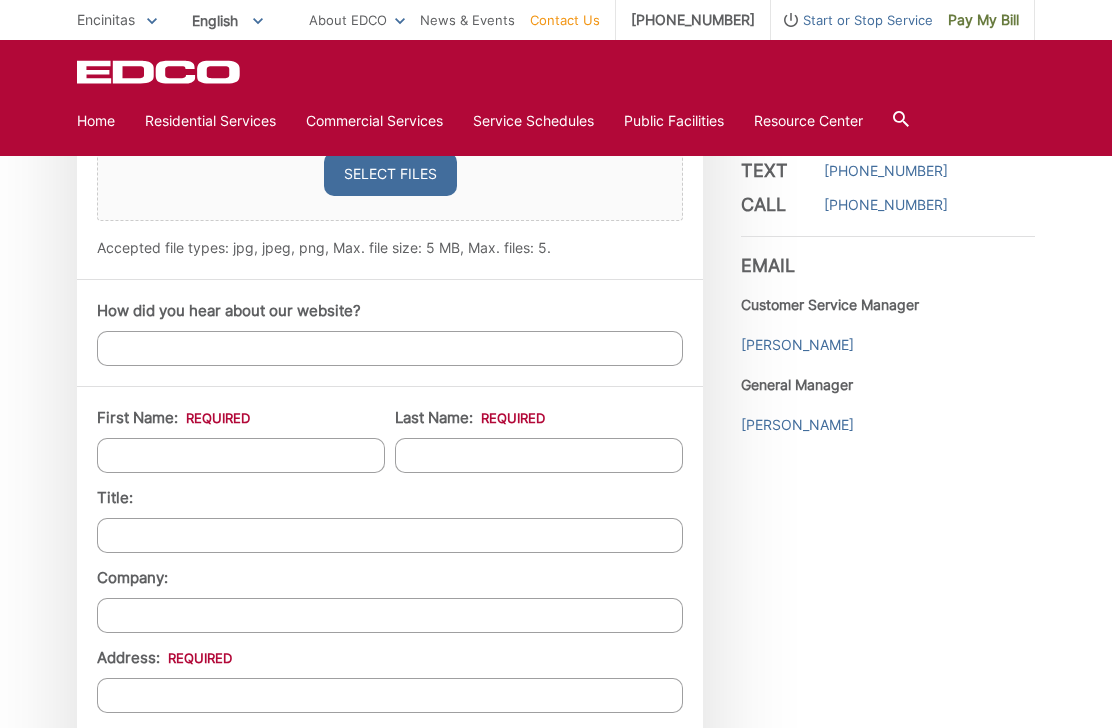 type on "My blue recyclable's bin handle is broken." 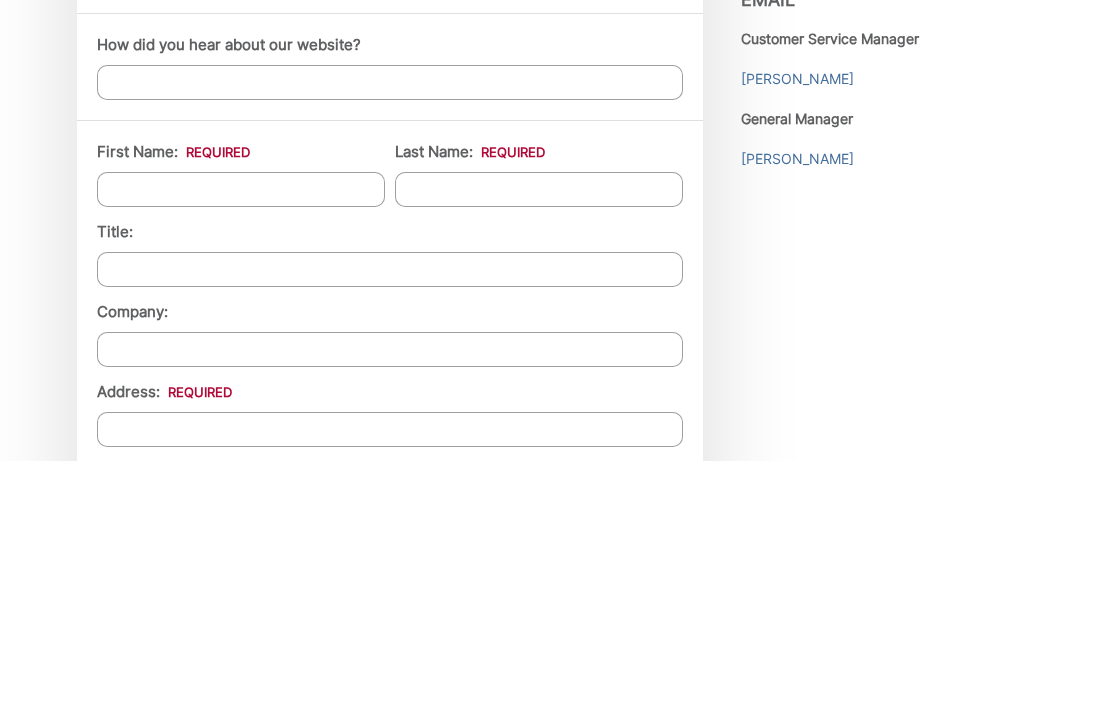 type on "Elizabeth" 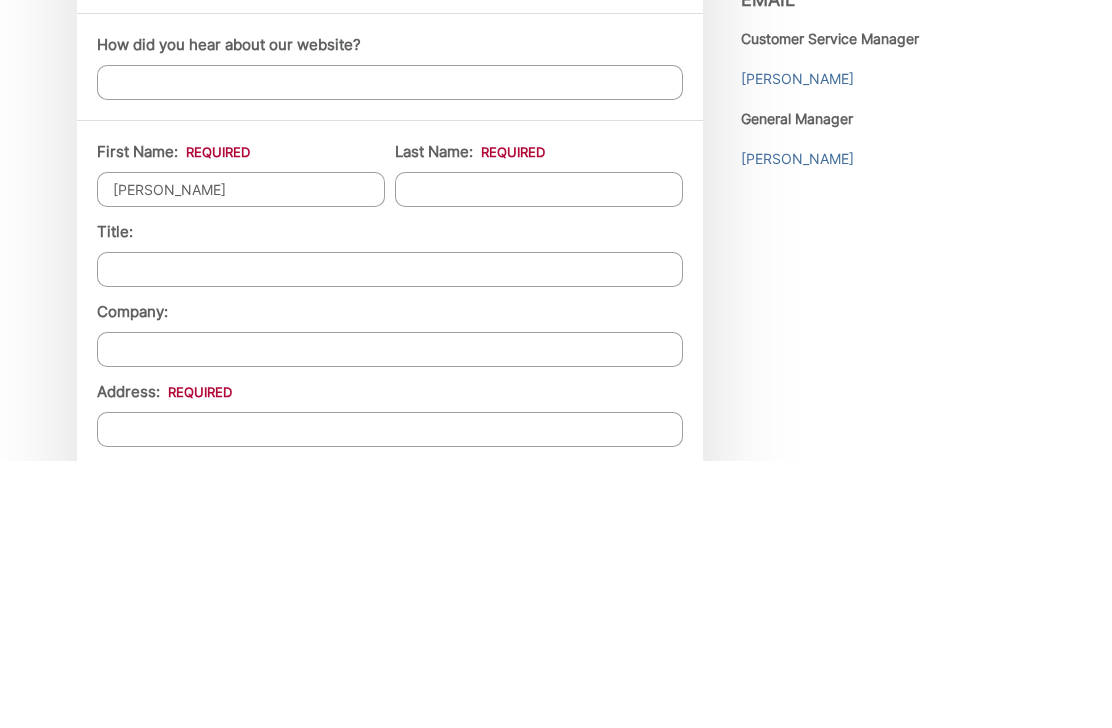 type on "Asamen" 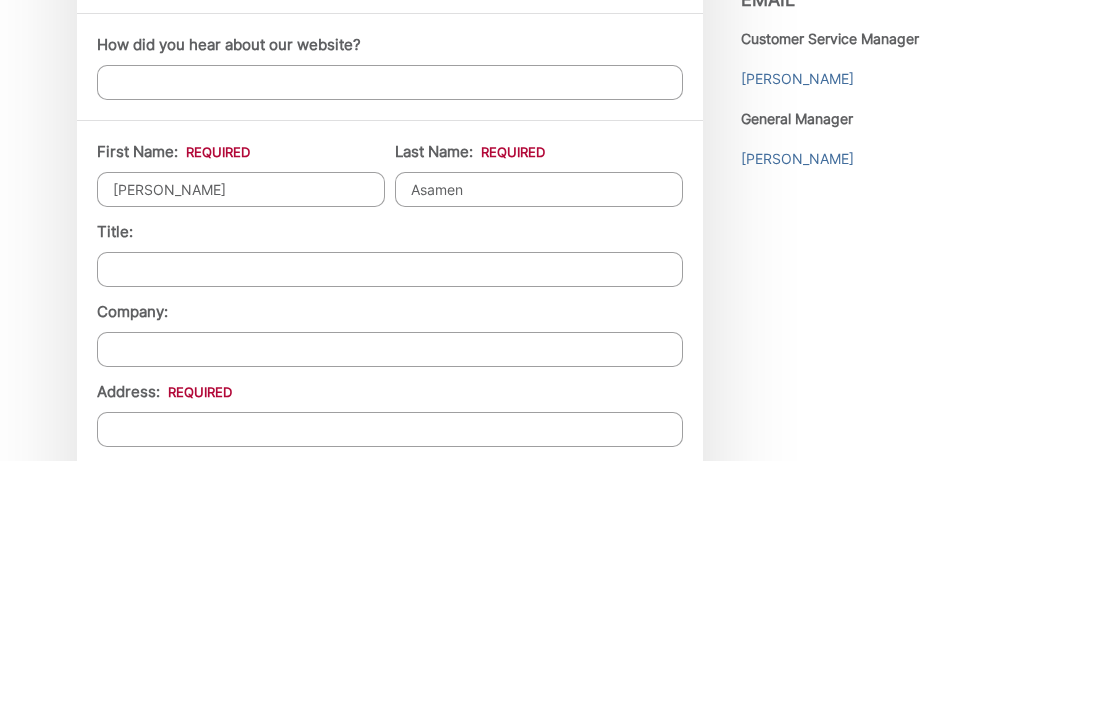 scroll, scrollTop: 1673, scrollLeft: 0, axis: vertical 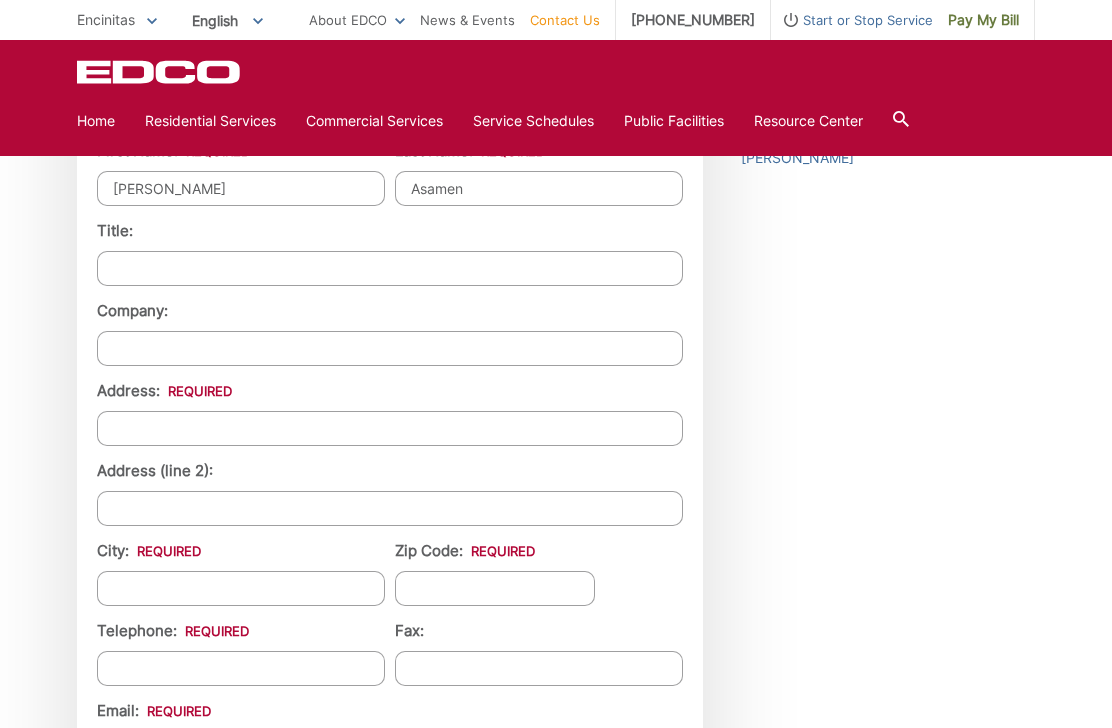 click on "Address: *" at bounding box center (390, 428) 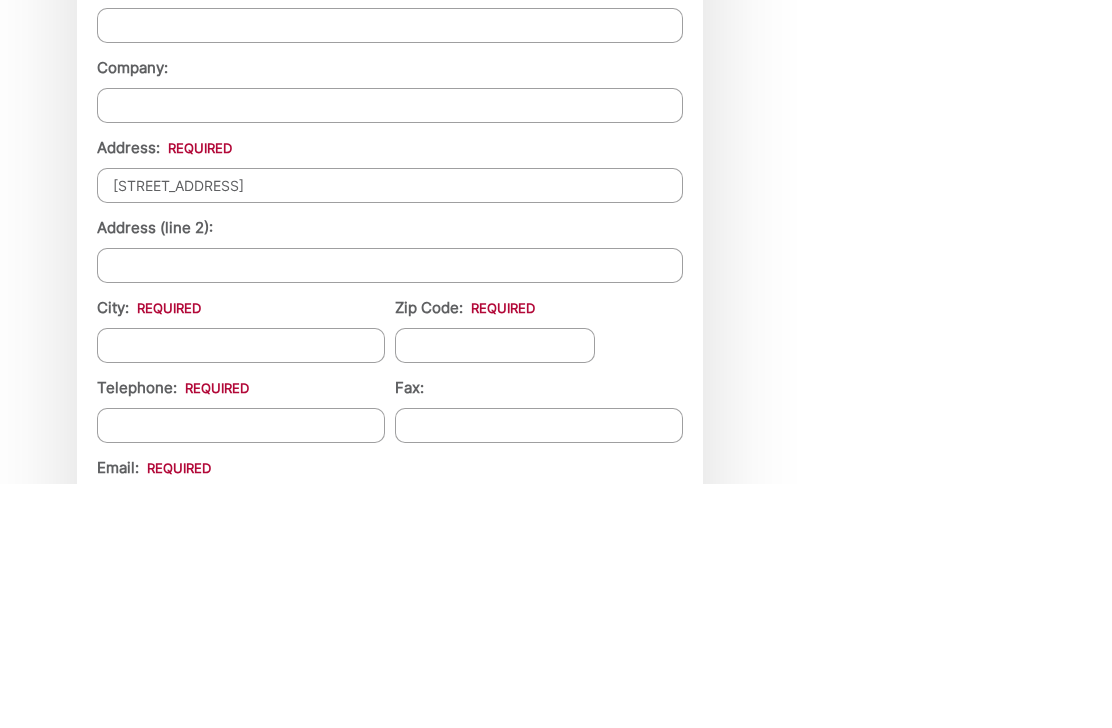 type on "265 Fraxinella St" 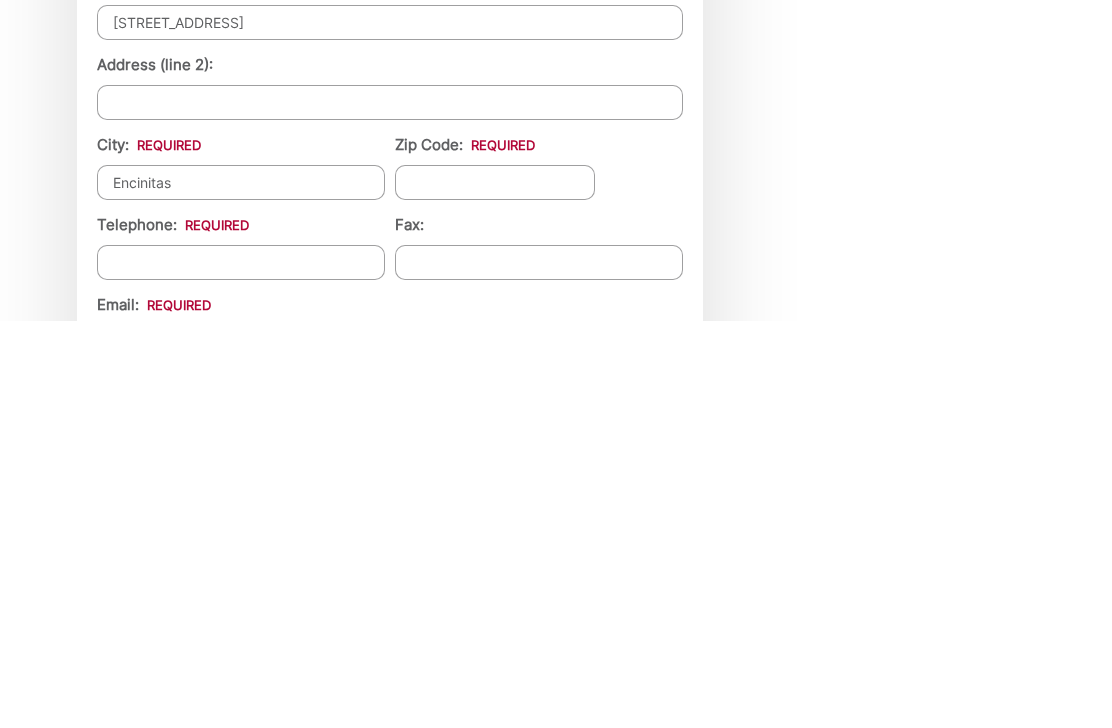 type on "Encinitas" 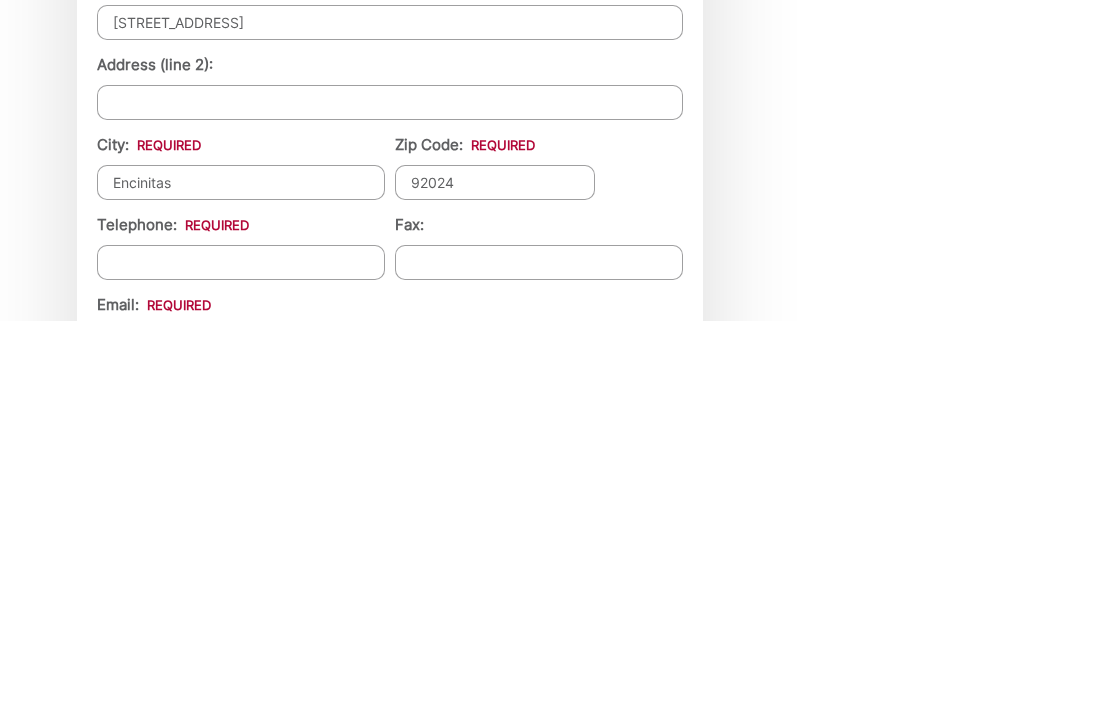 type on "92024" 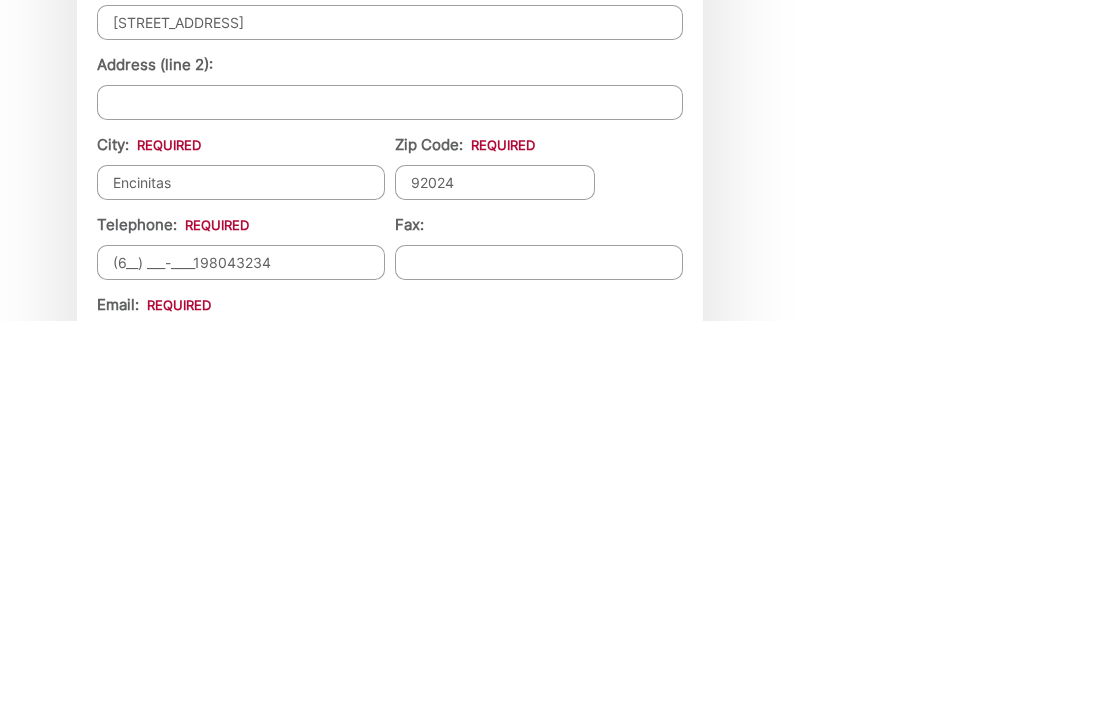 type on "(619) 804-3234" 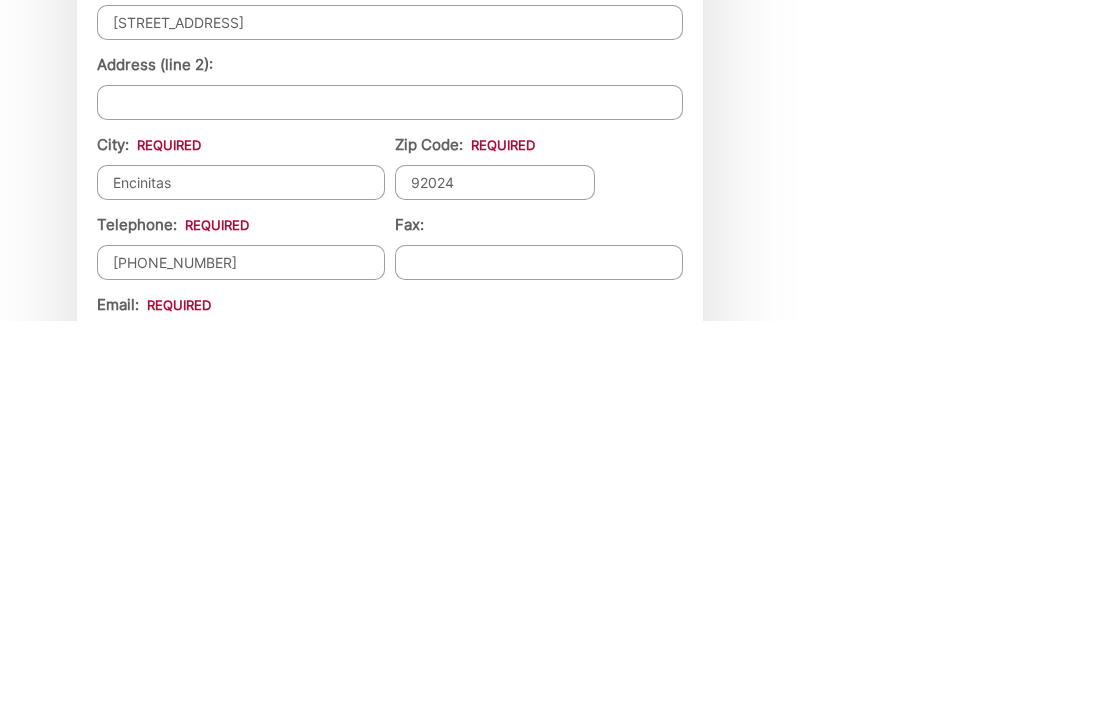type on "(___) ___-____" 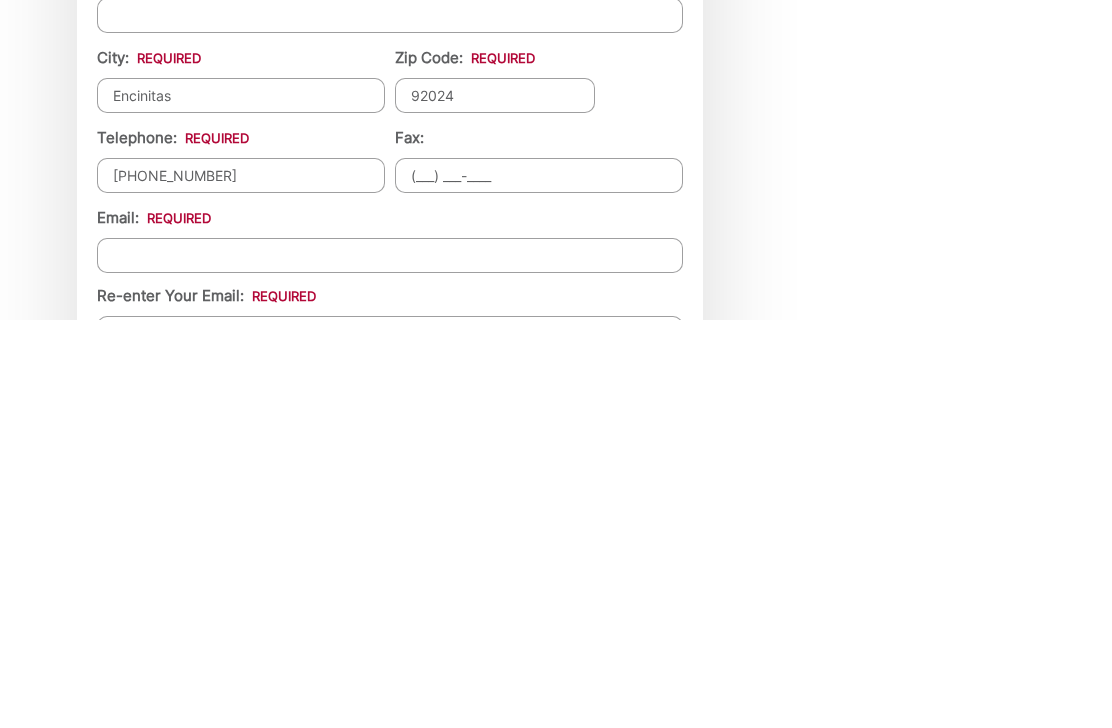 scroll, scrollTop: 1763, scrollLeft: 0, axis: vertical 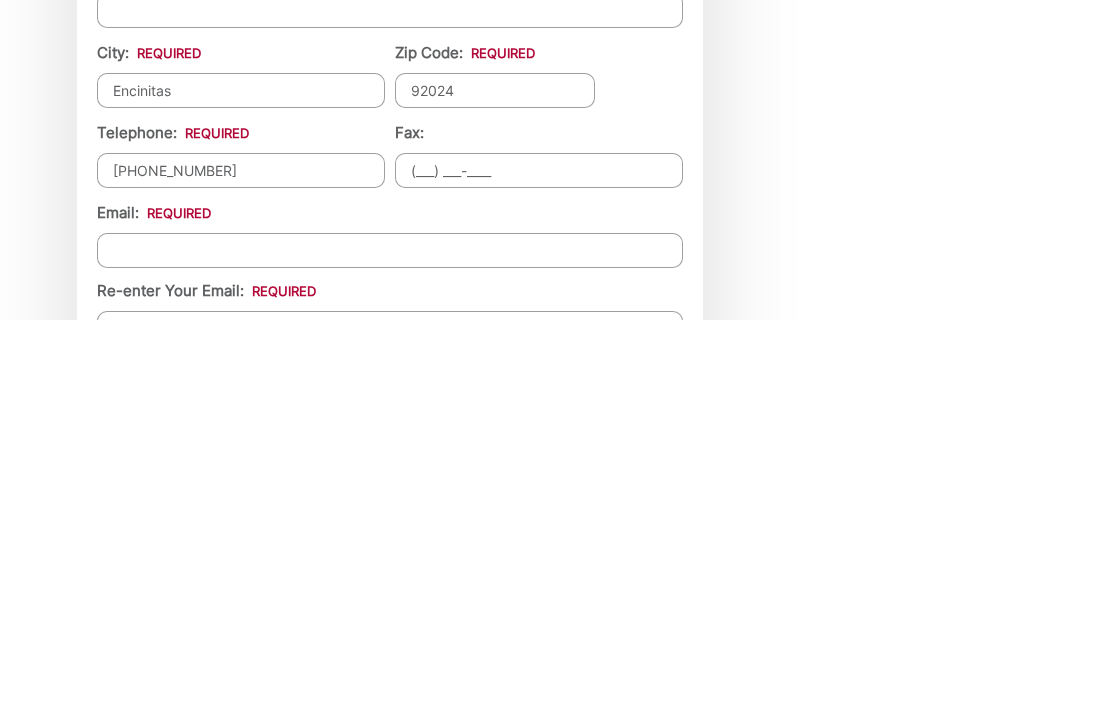 click on "Email *" at bounding box center [390, 658] 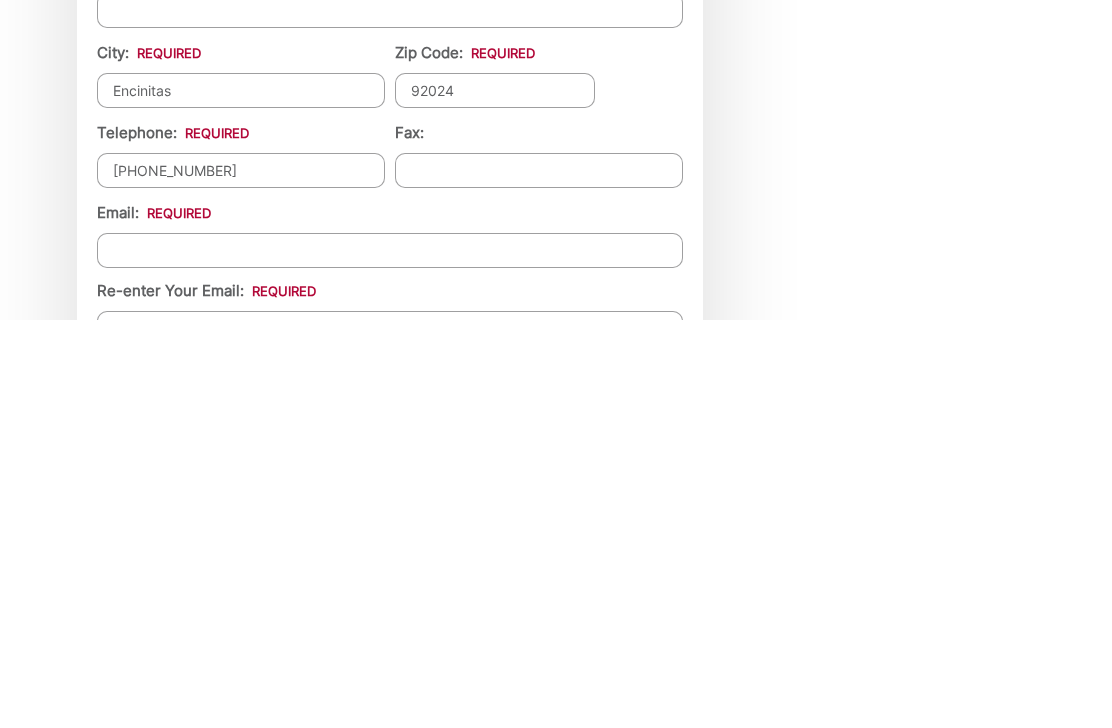 type on "elizabethasamen@gmail.com" 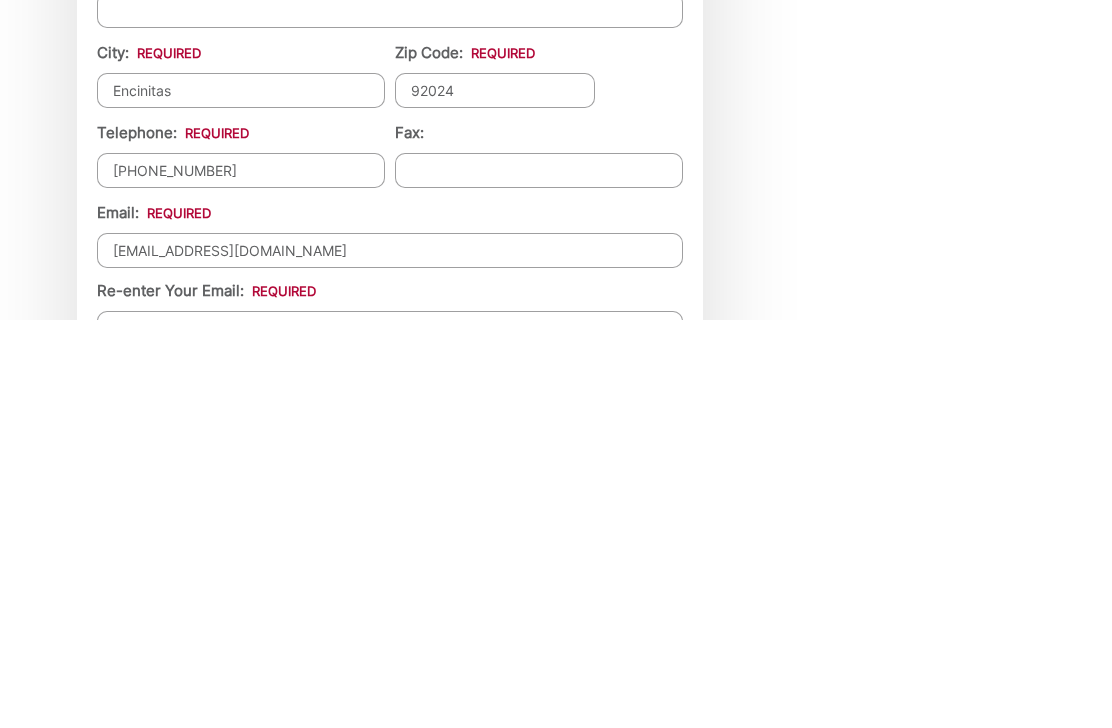 type on "elizabethasamen@gmail.com" 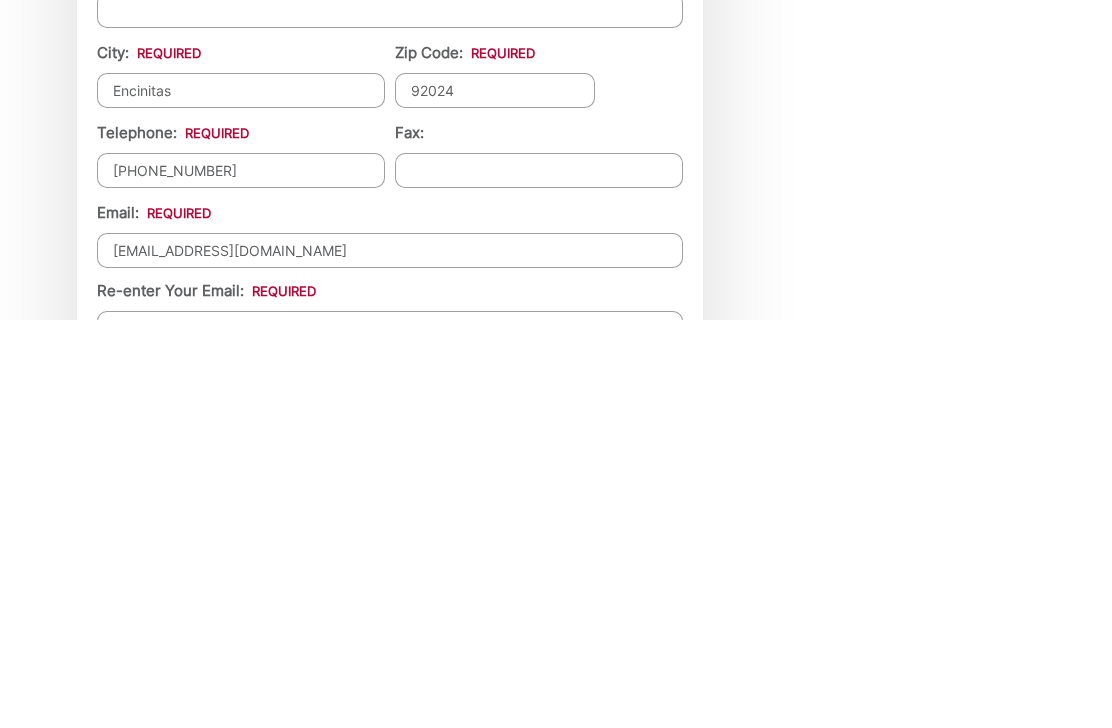 scroll, scrollTop: 2172, scrollLeft: 0, axis: vertical 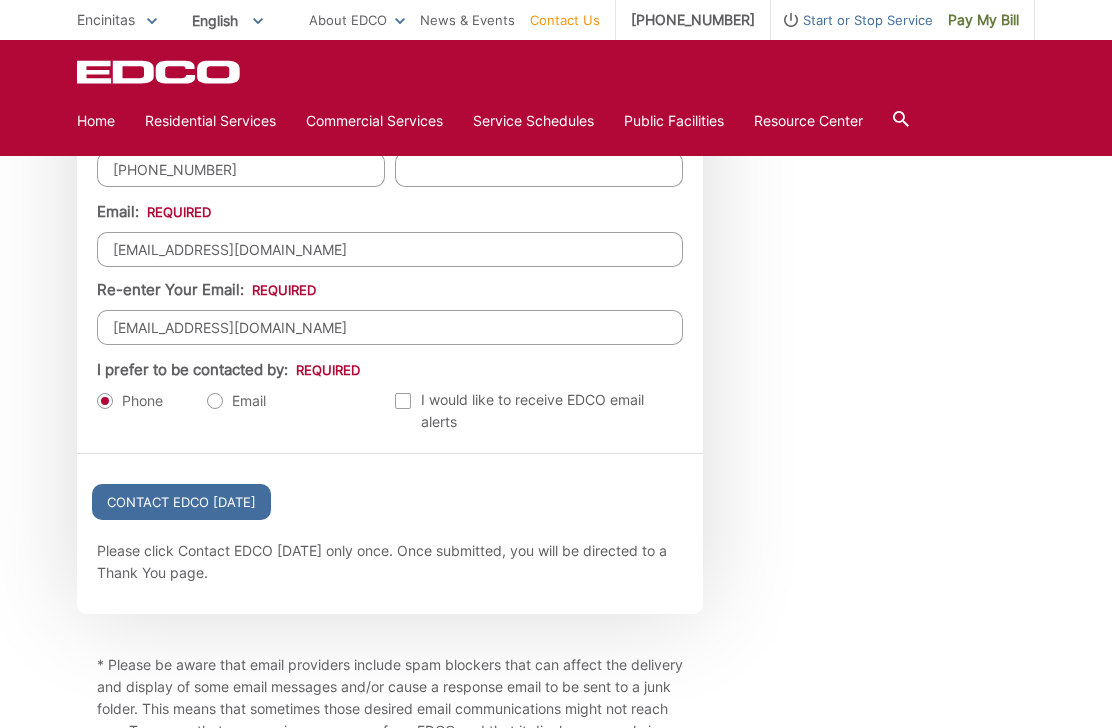 click on "Email" at bounding box center [236, 401] 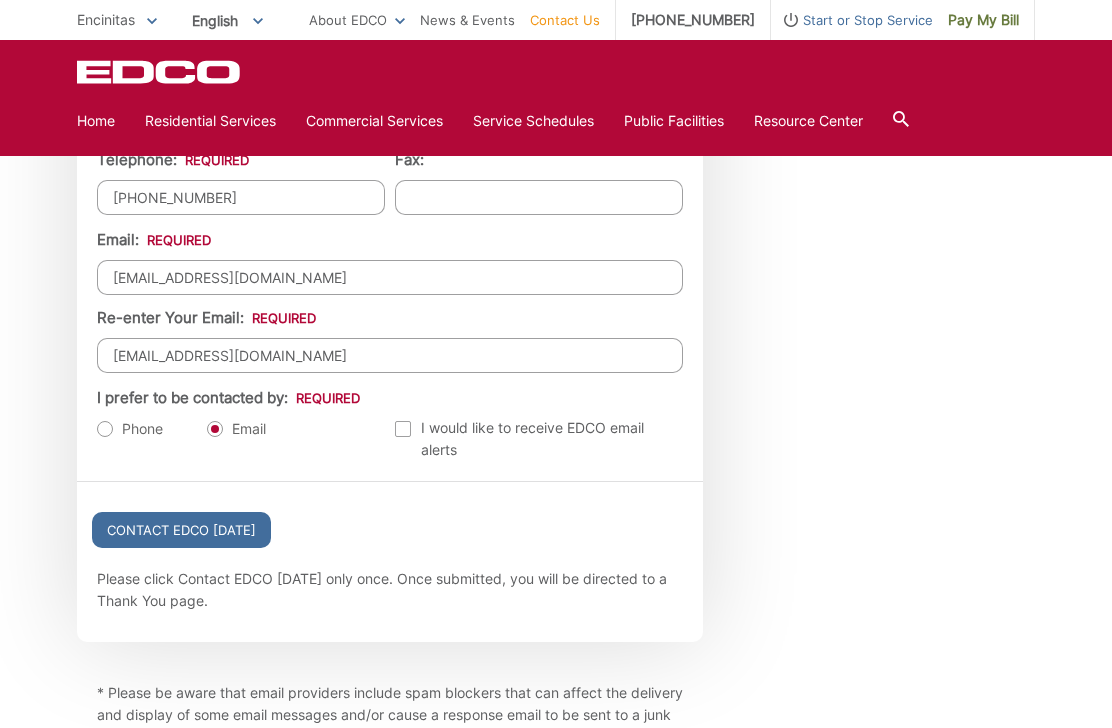scroll, scrollTop: 2143, scrollLeft: 0, axis: vertical 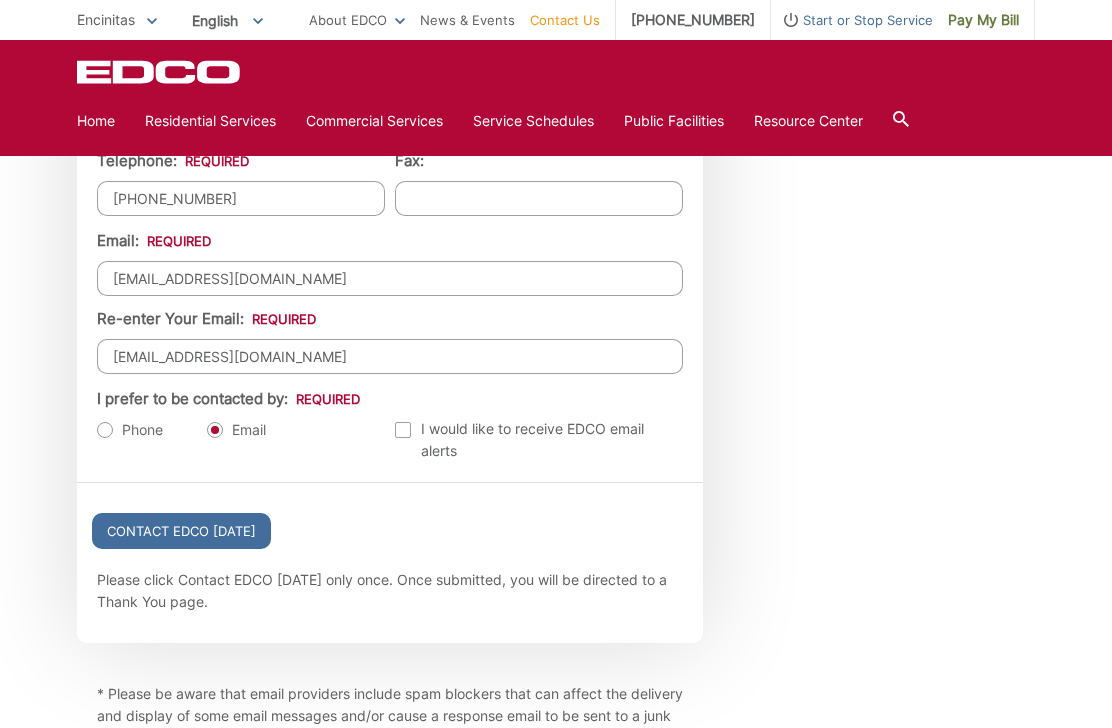 click on "Contact EDCO [DATE]" at bounding box center [181, 531] 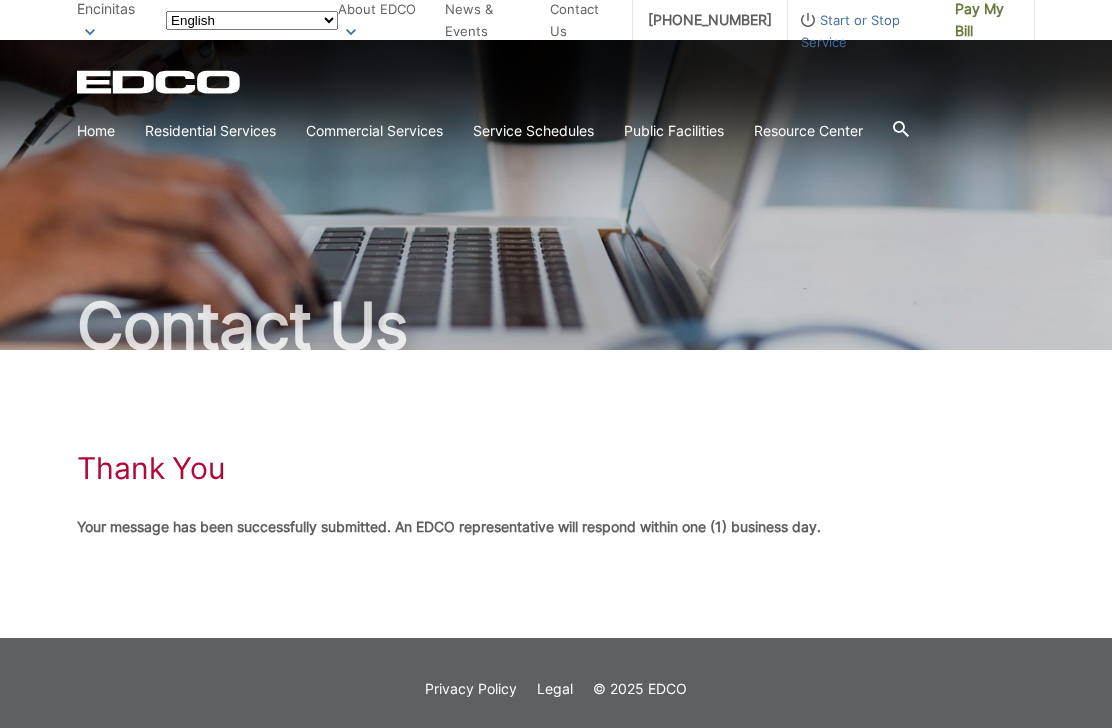 scroll, scrollTop: 0, scrollLeft: 0, axis: both 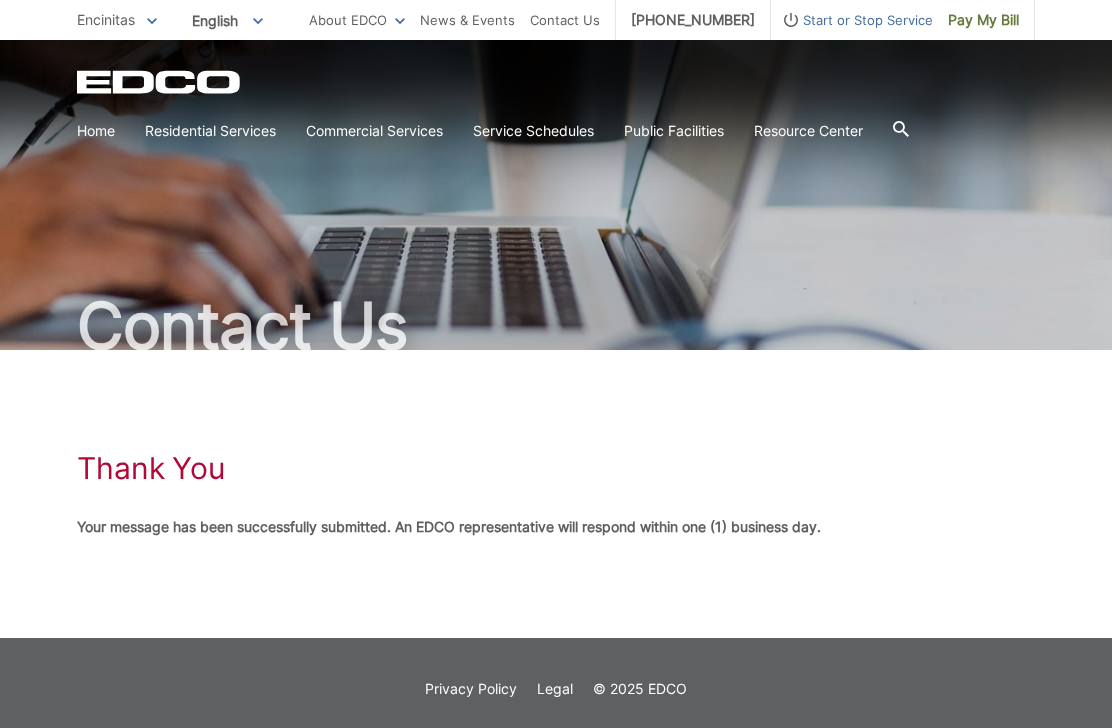 click on "Trash" at bounding box center [0, 0] 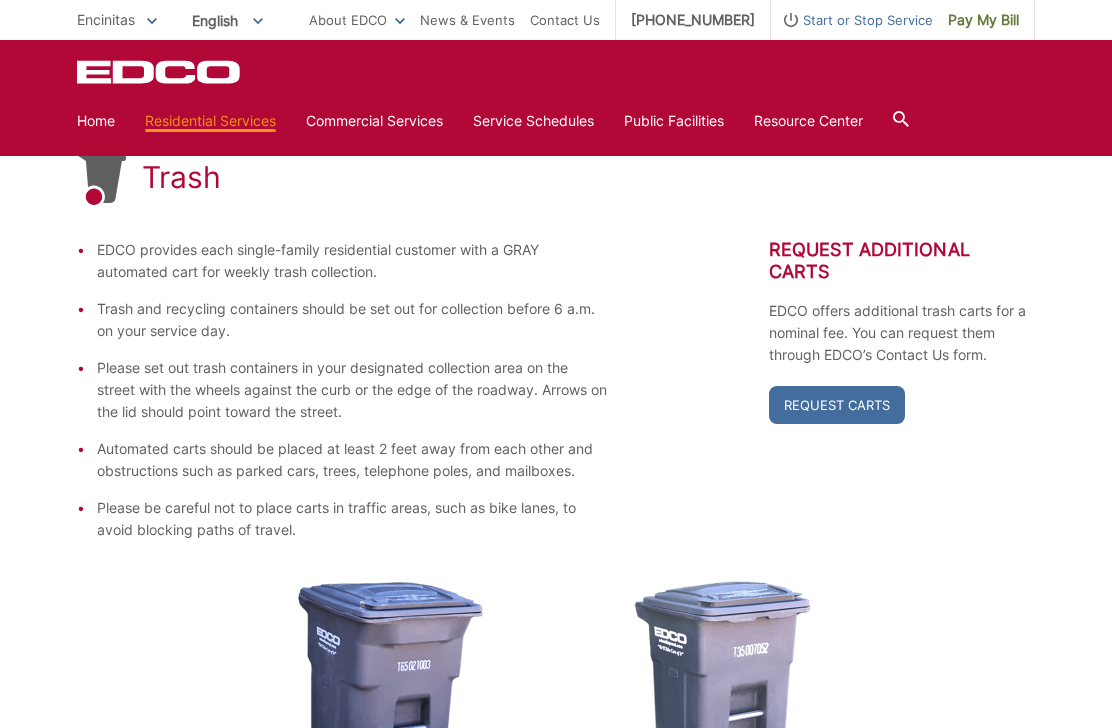 scroll, scrollTop: 304, scrollLeft: 0, axis: vertical 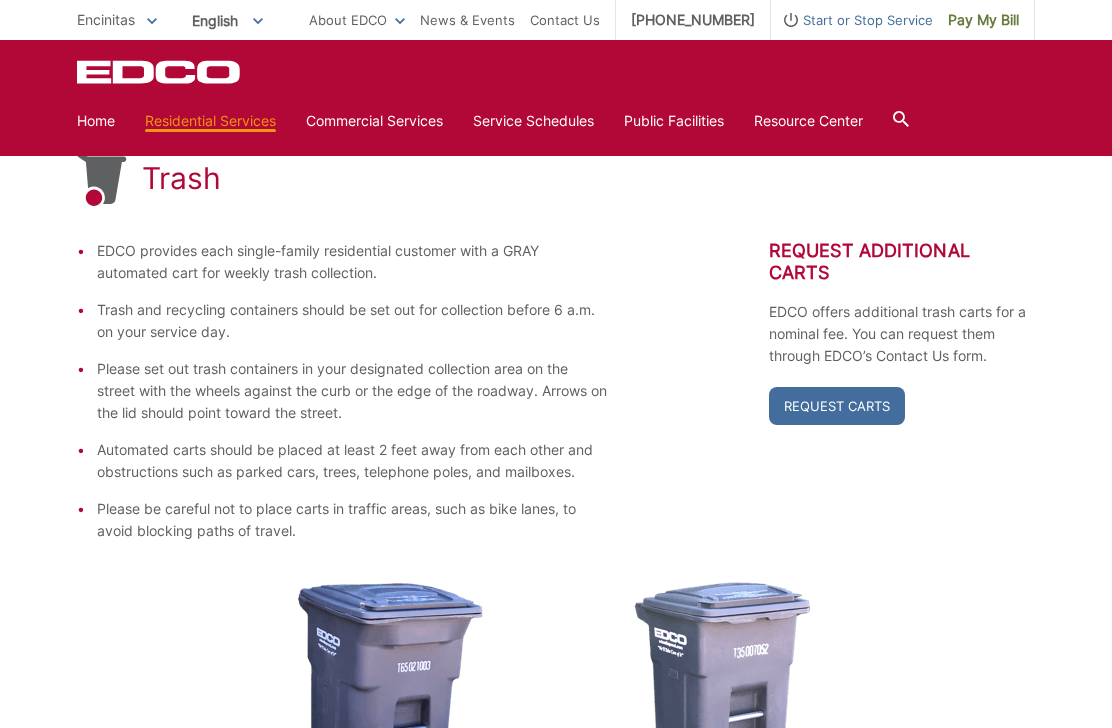 click on "Request Carts" at bounding box center [837, 406] 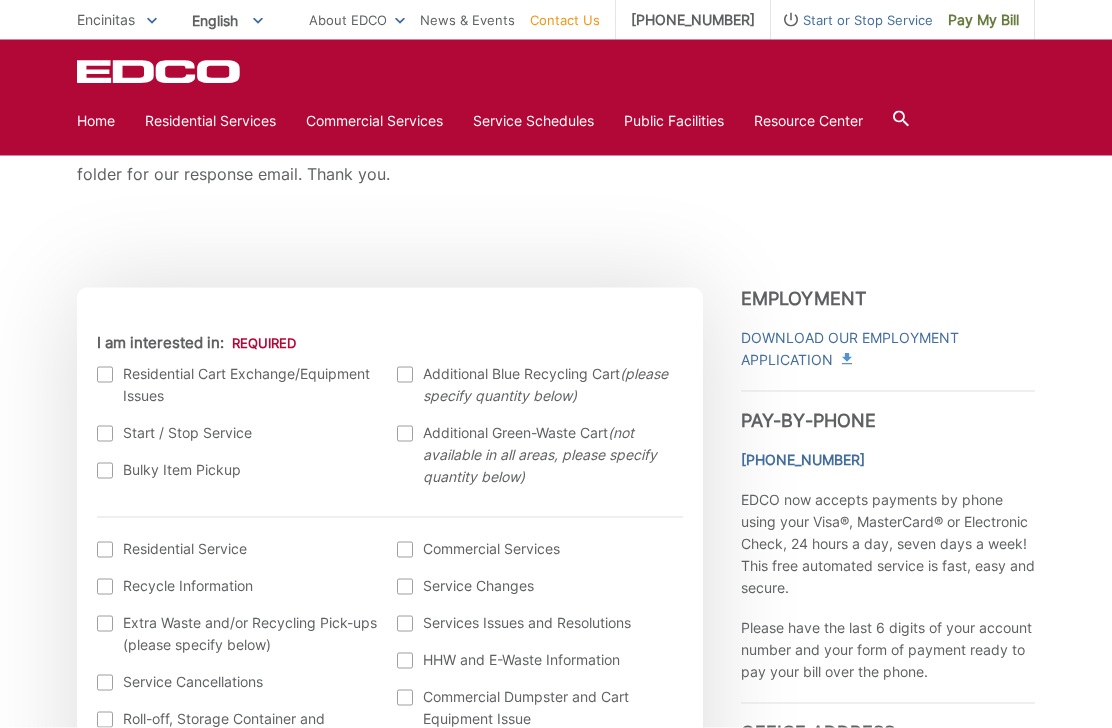 scroll, scrollTop: 480, scrollLeft: 0, axis: vertical 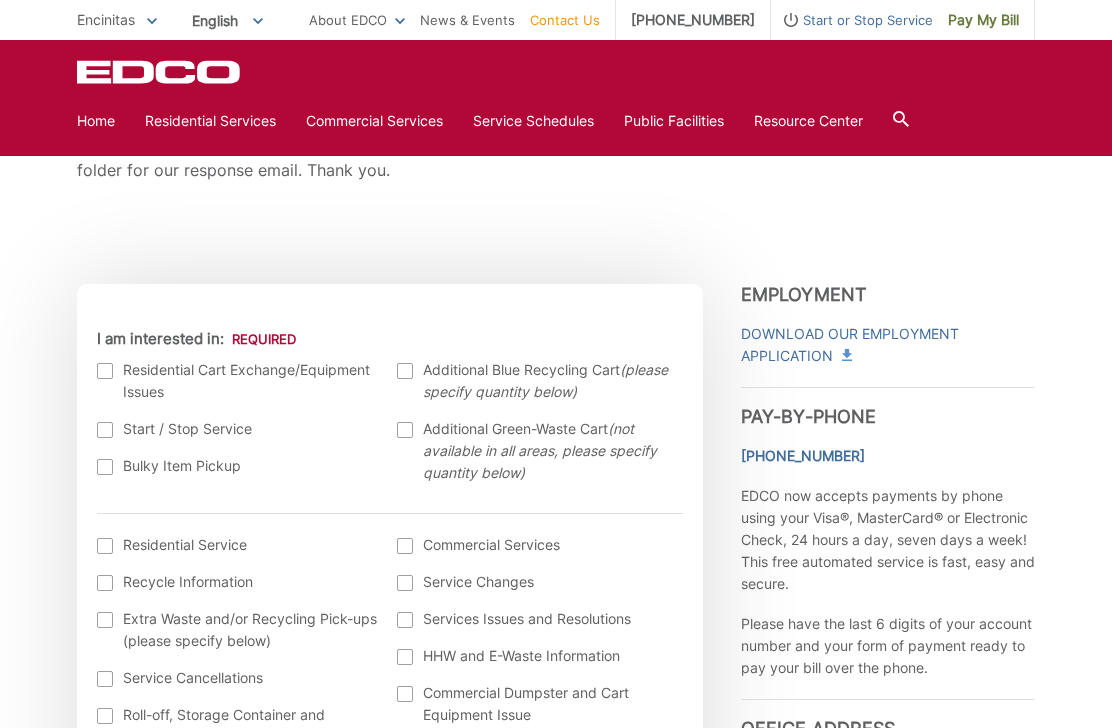 click at bounding box center (105, 371) 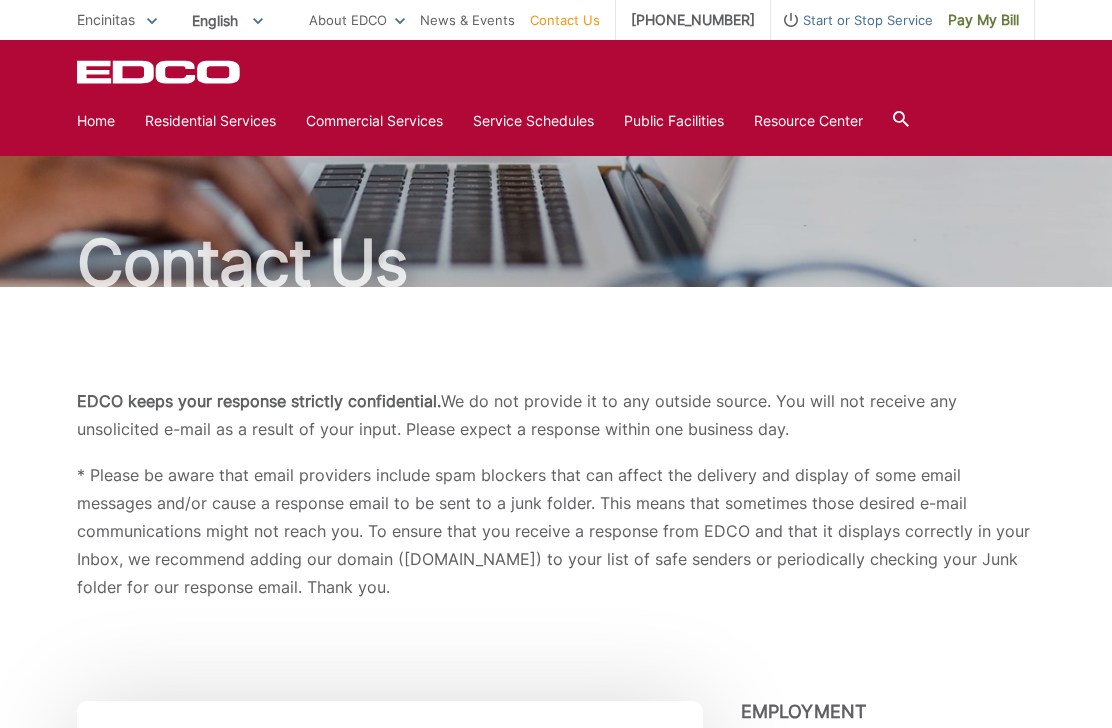 scroll, scrollTop: 0, scrollLeft: 0, axis: both 